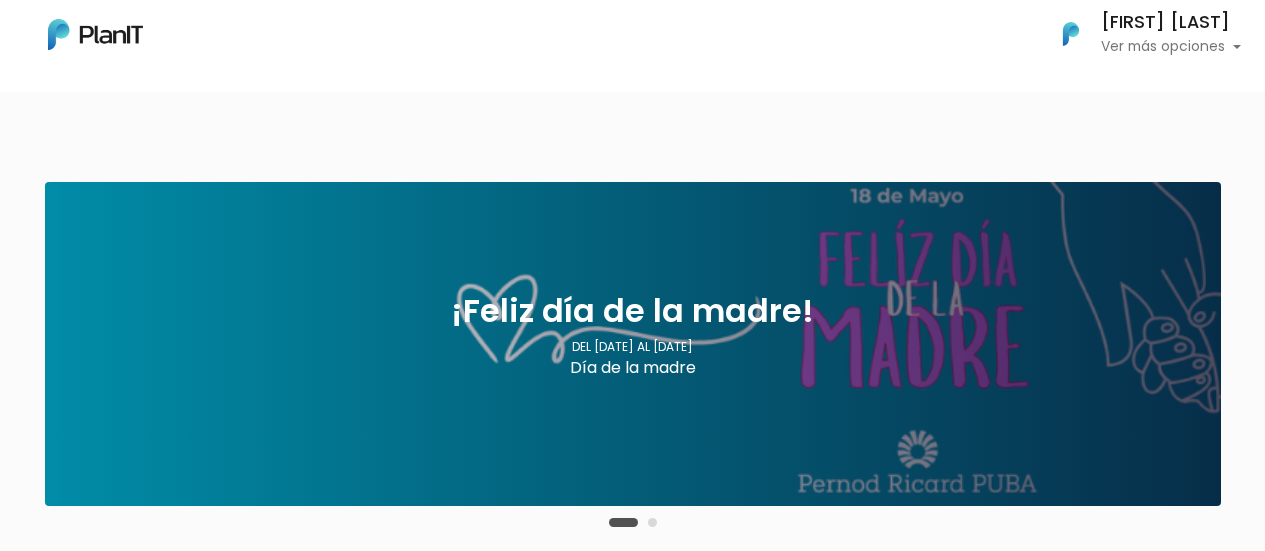 scroll, scrollTop: 0, scrollLeft: 0, axis: both 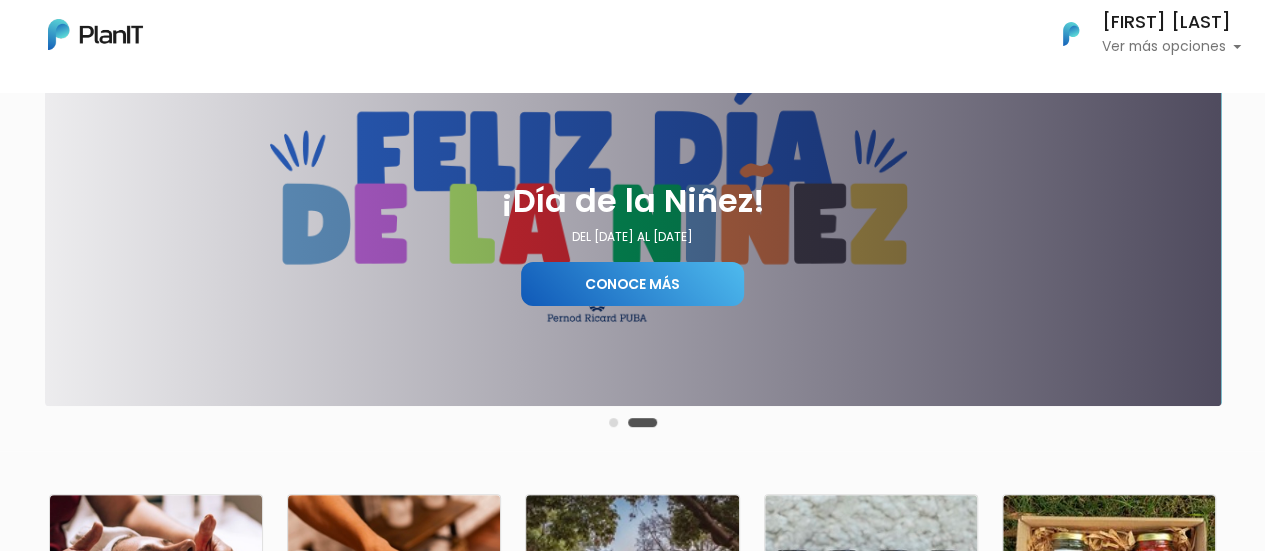 click on "Conoce más" at bounding box center [632, 284] 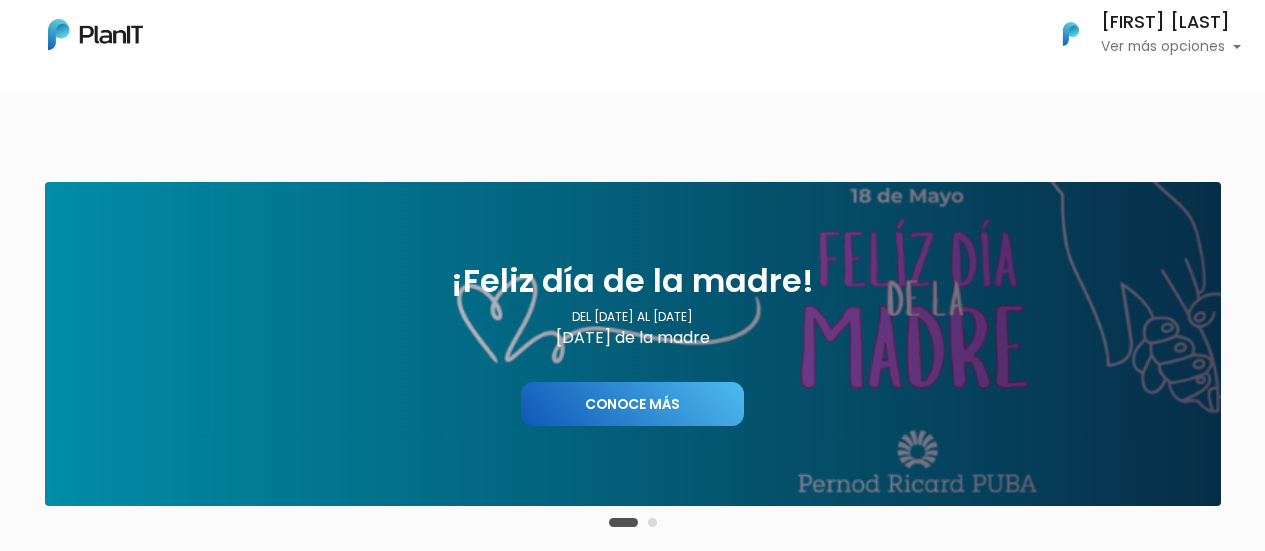 scroll, scrollTop: 0, scrollLeft: 0, axis: both 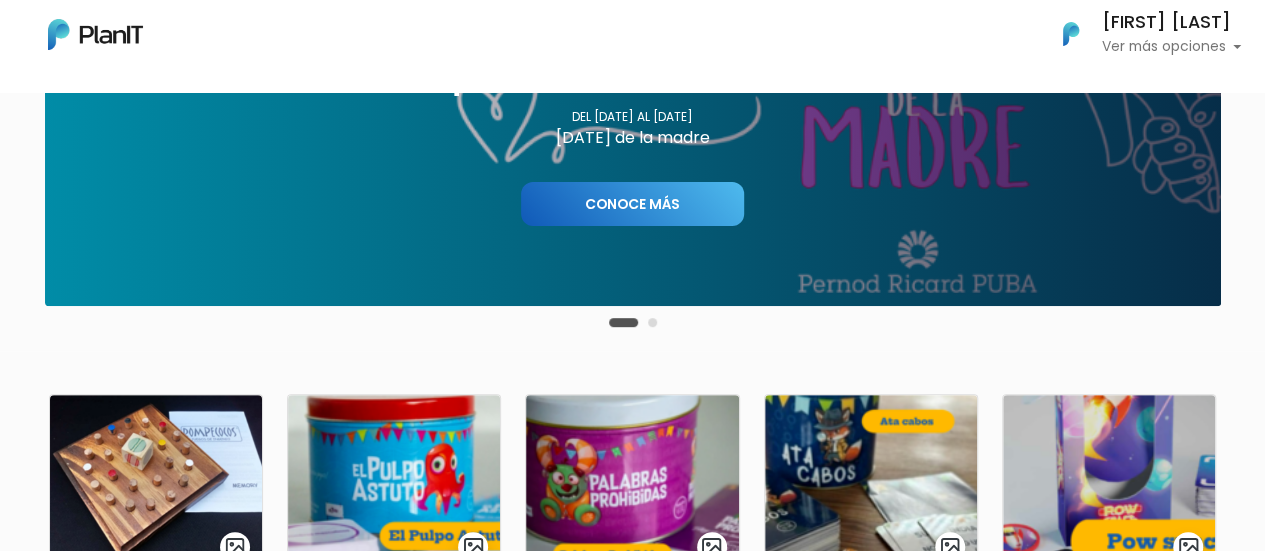 click at bounding box center [652, 322] 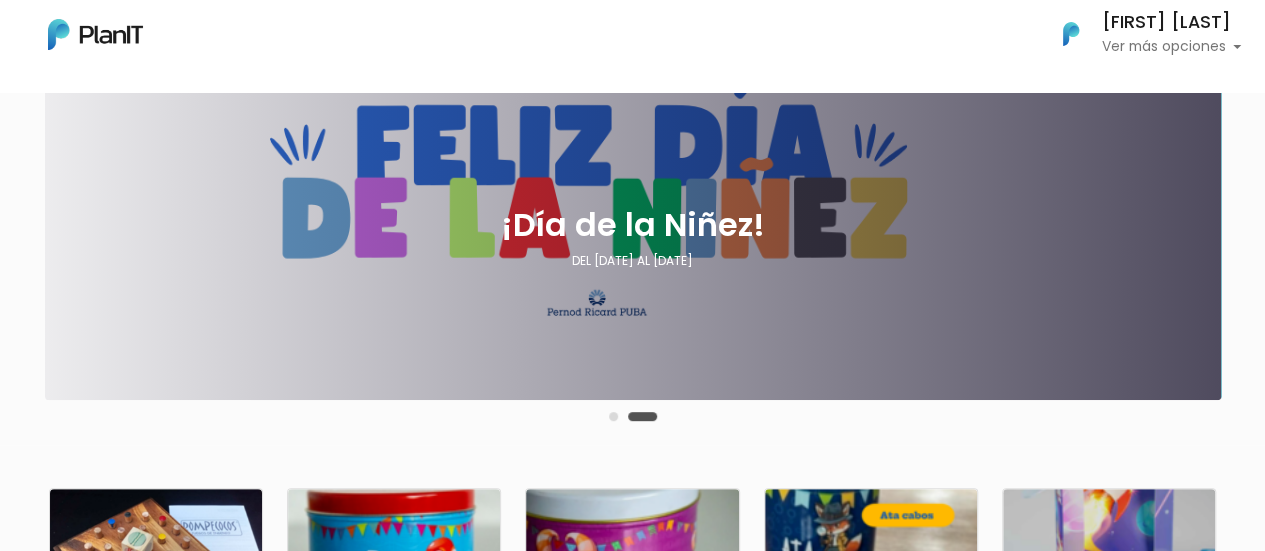 scroll, scrollTop: 200, scrollLeft: 0, axis: vertical 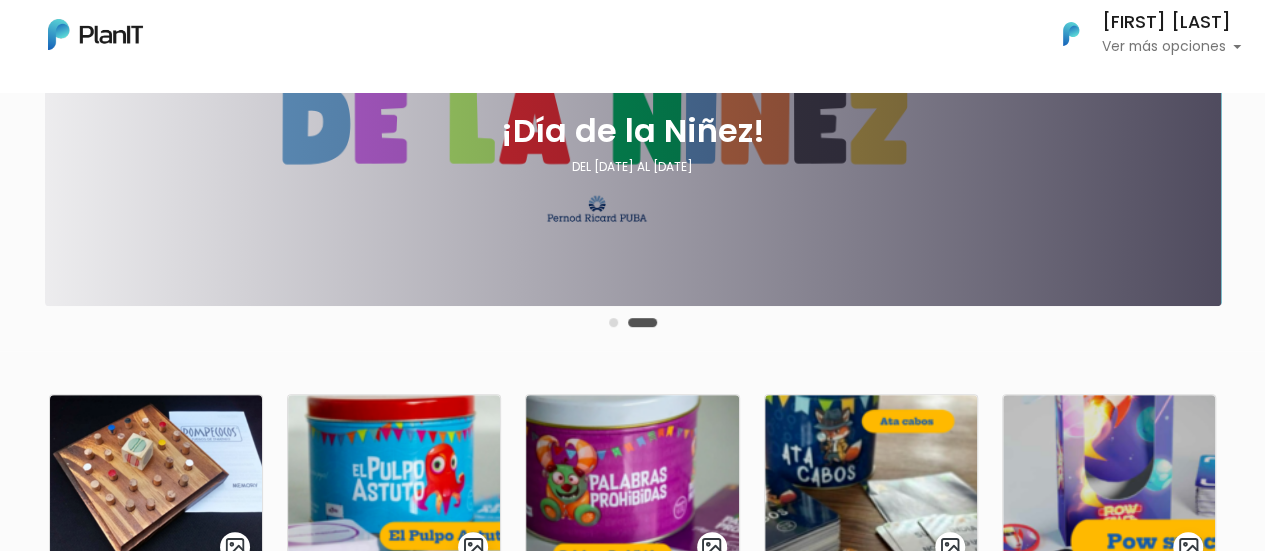click on "¡Día de la Niñez!" at bounding box center [633, 131] 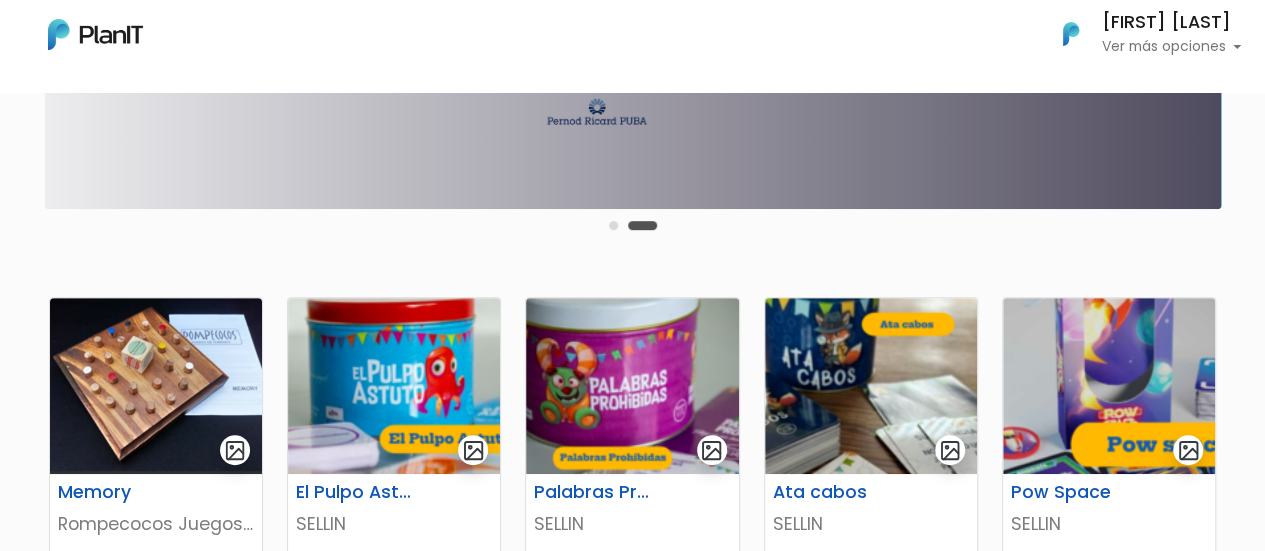 scroll, scrollTop: 300, scrollLeft: 0, axis: vertical 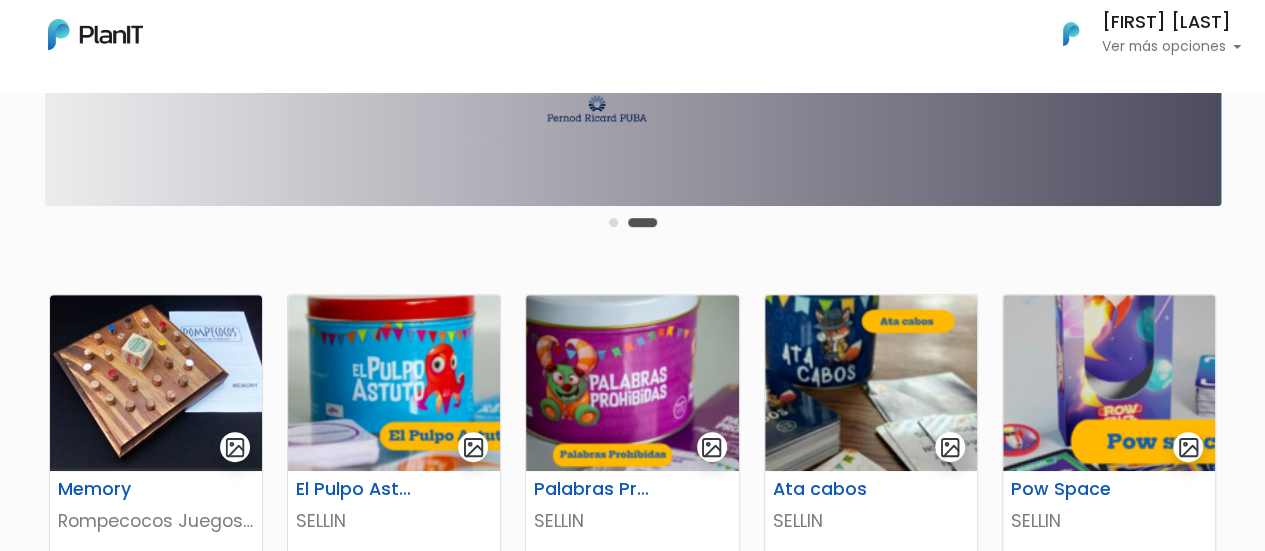 click at bounding box center [633, 222] 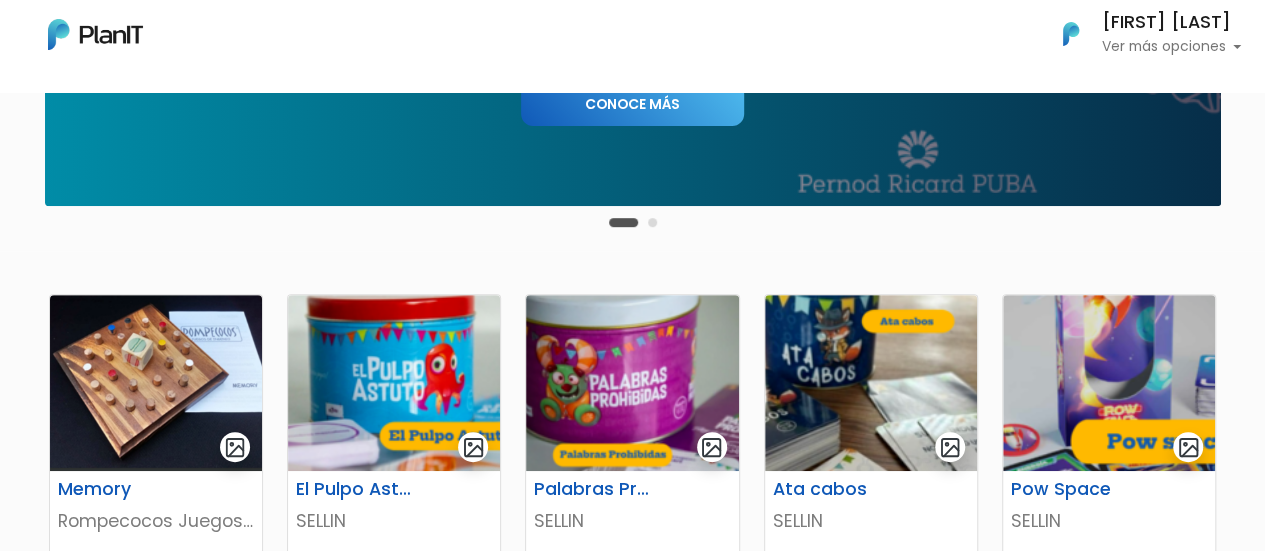 click at bounding box center [652, 222] 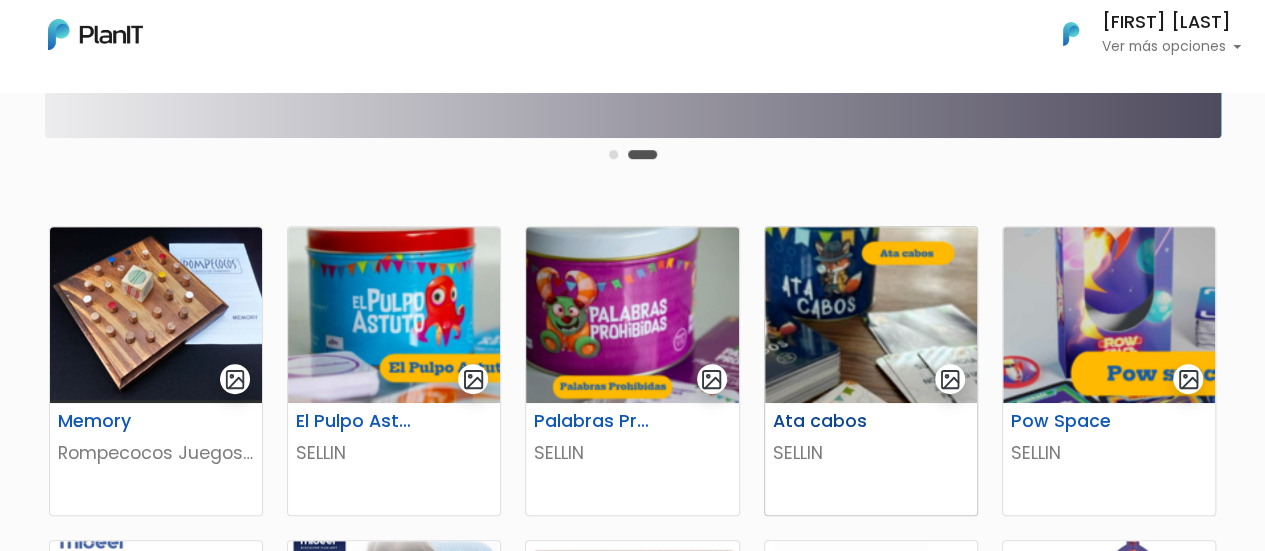 scroll, scrollTop: 400, scrollLeft: 0, axis: vertical 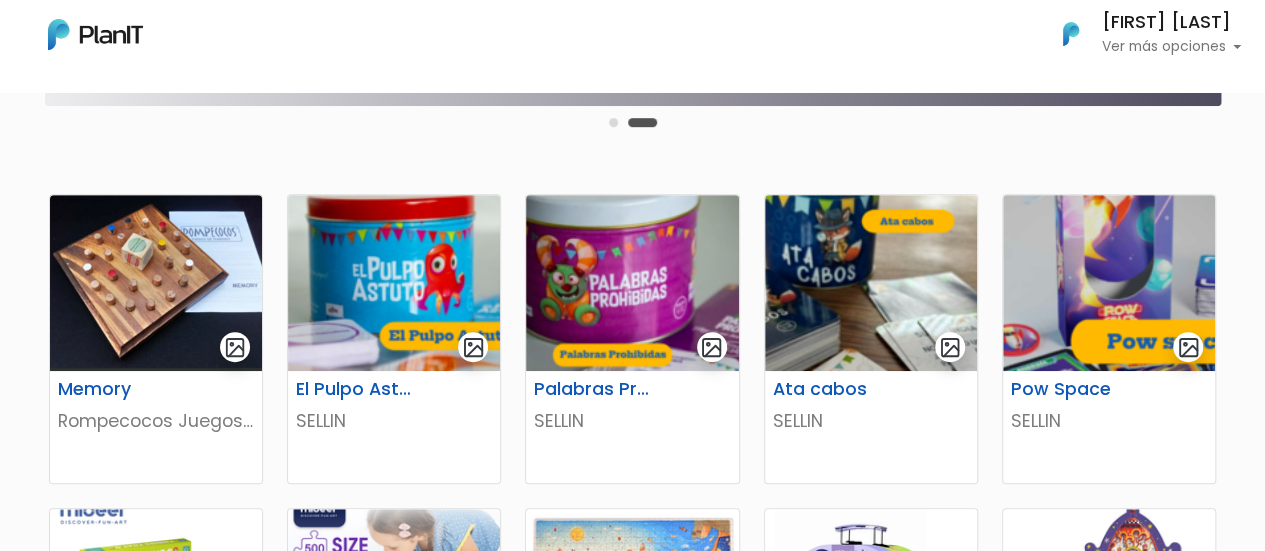 type 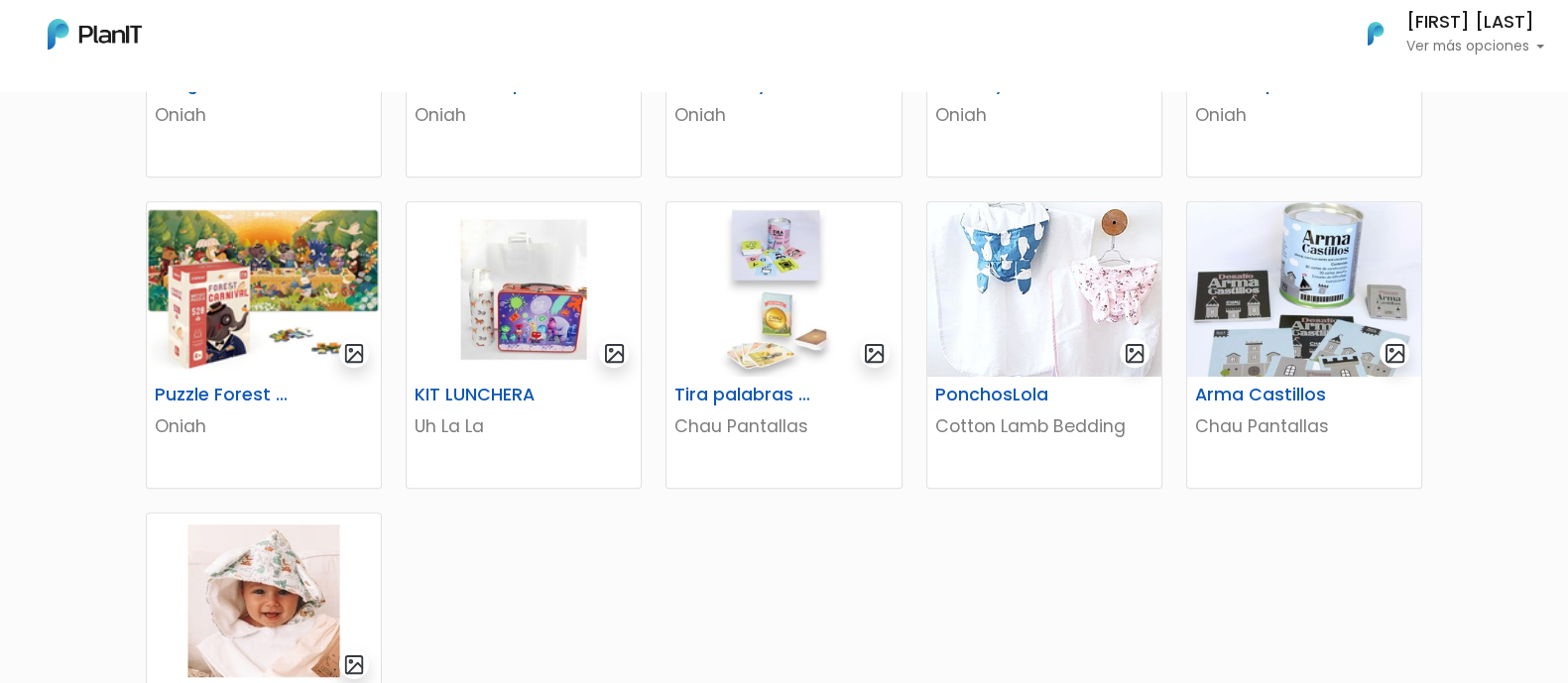 scroll, scrollTop: 1016, scrollLeft: 0, axis: vertical 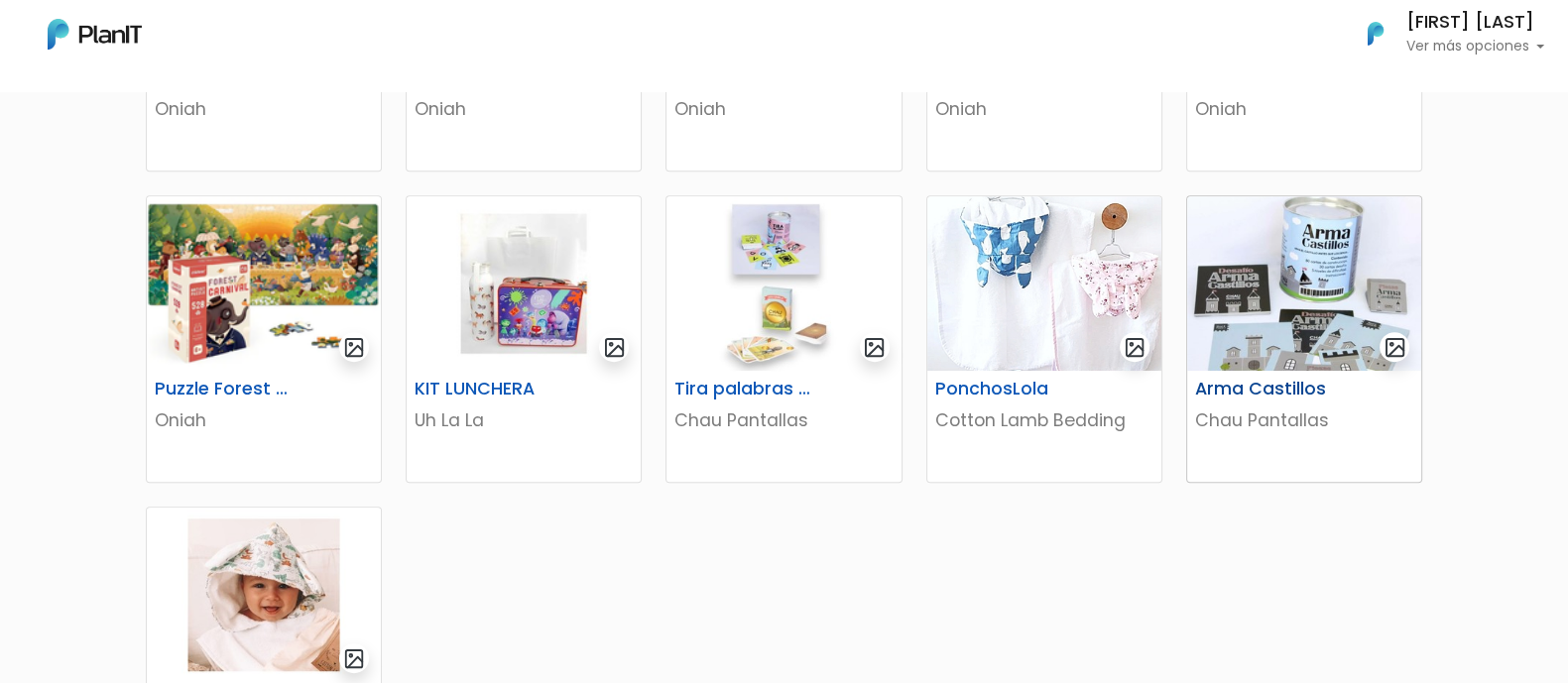 click at bounding box center [1304, 284] 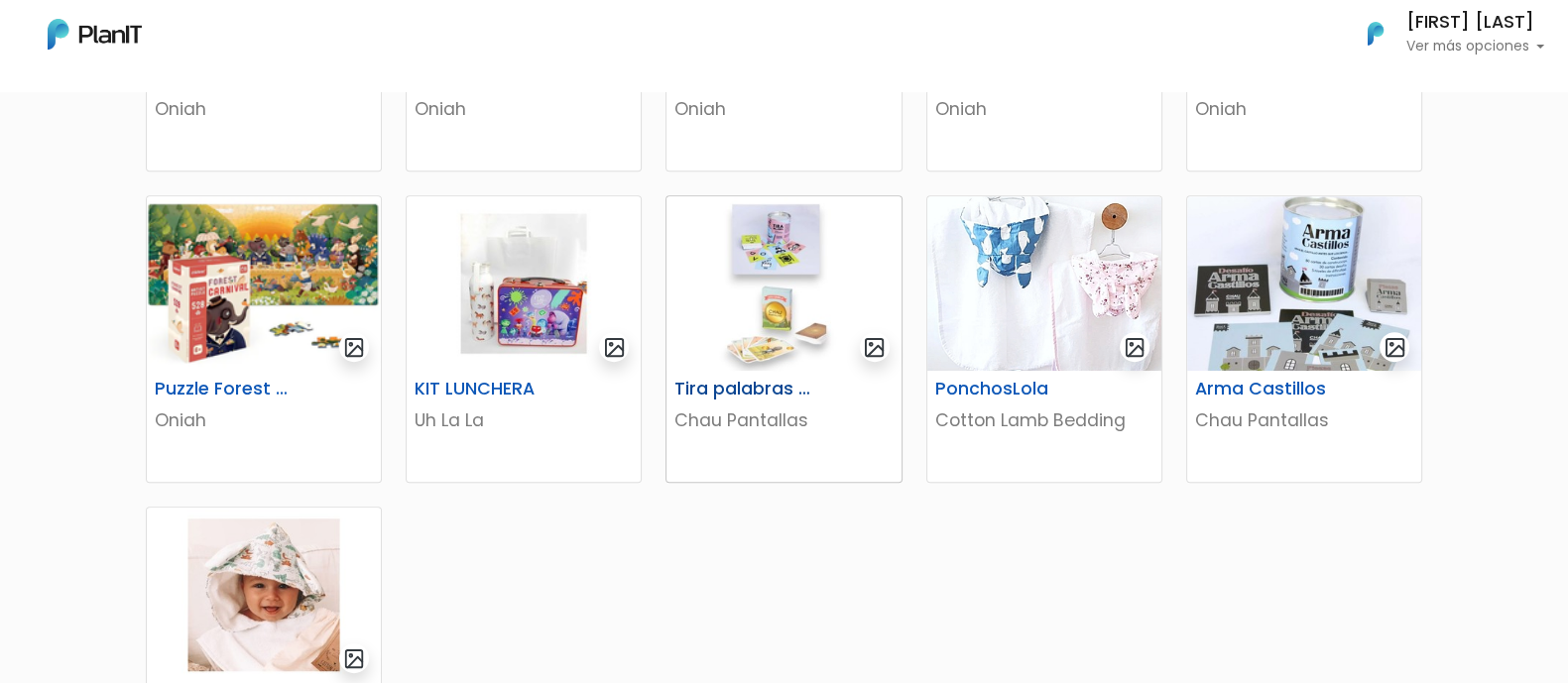 click at bounding box center [784, 284] 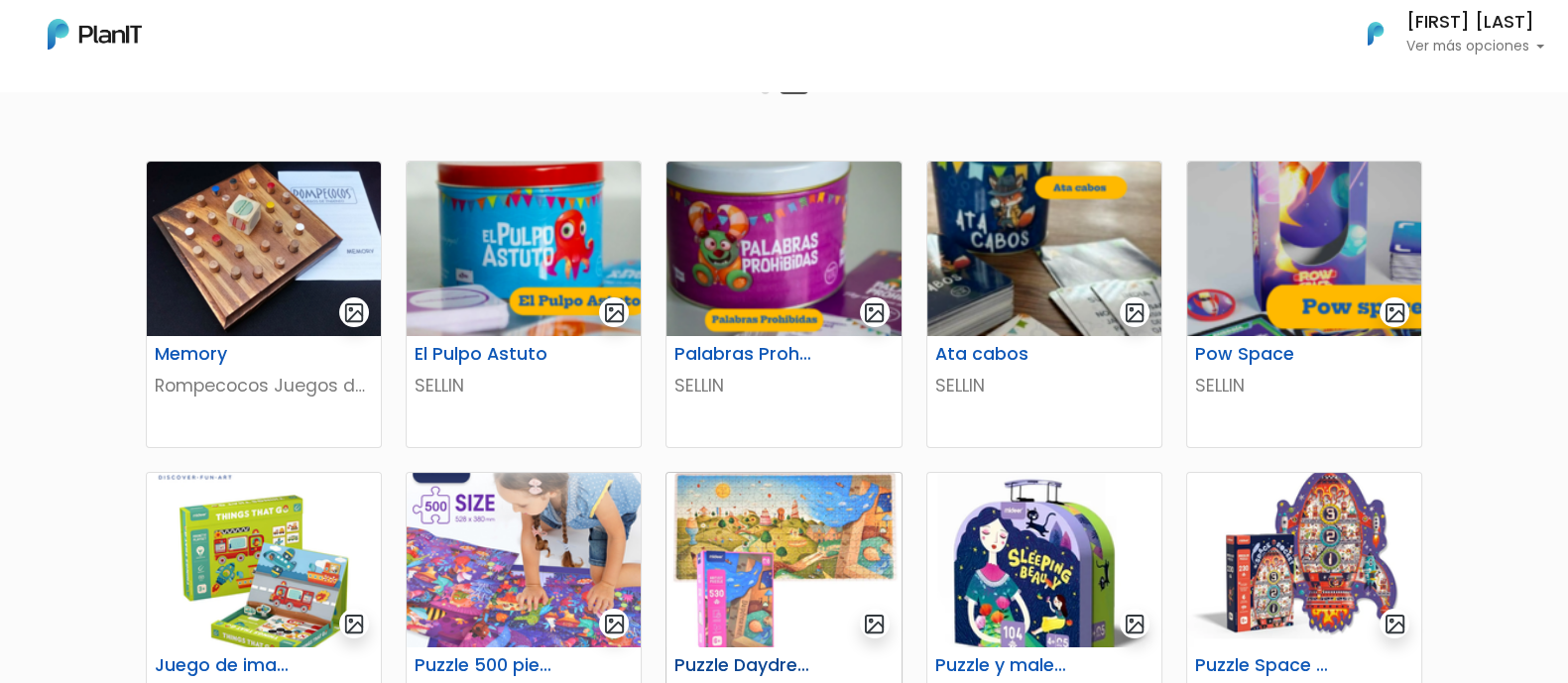 scroll, scrollTop: 396, scrollLeft: 0, axis: vertical 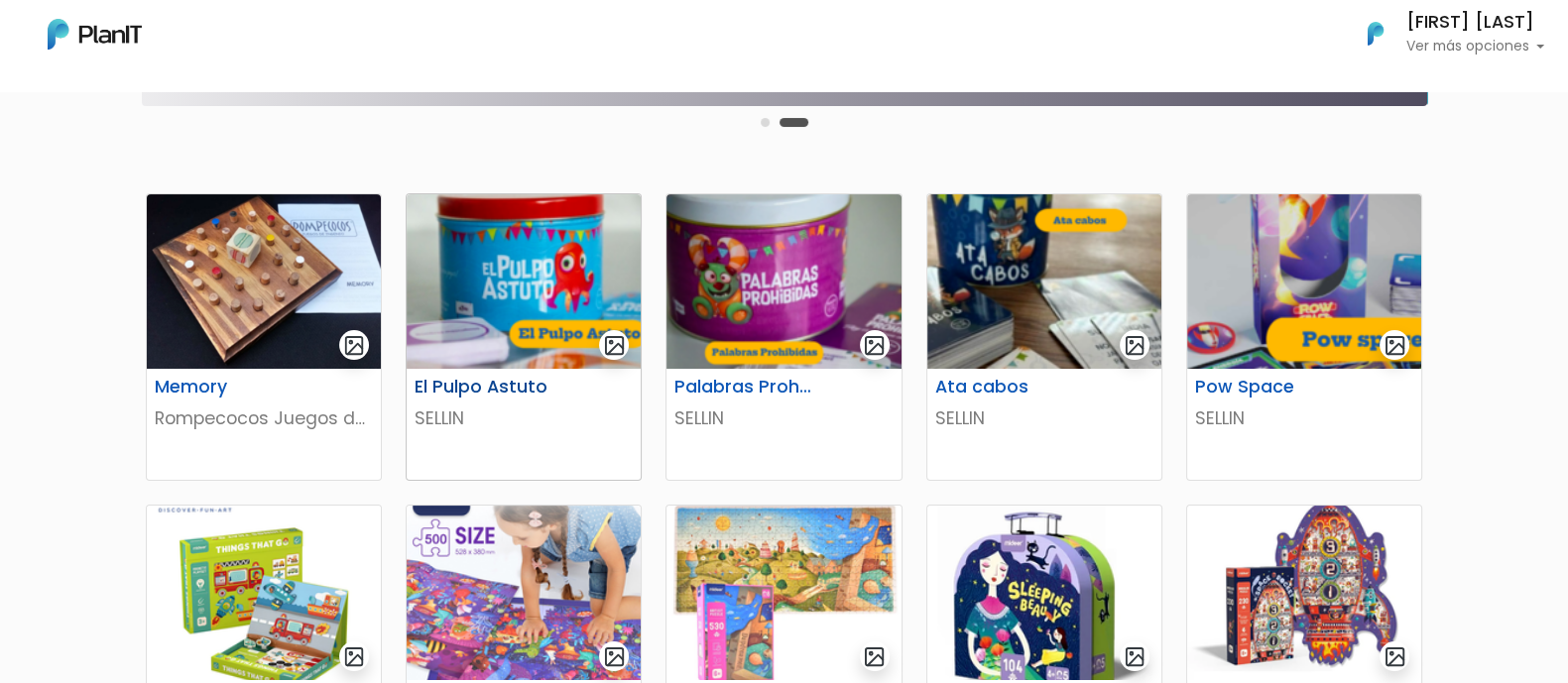 click at bounding box center (524, 282) 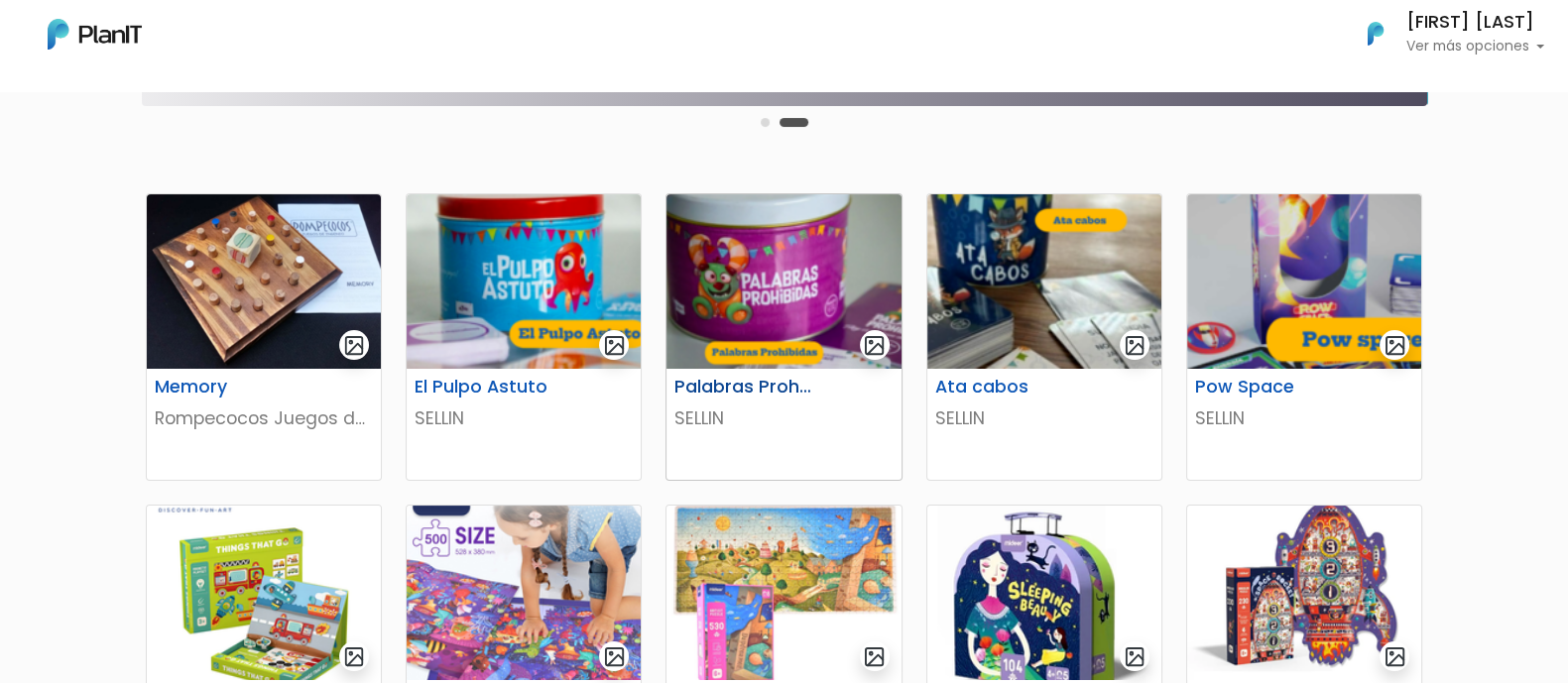 click at bounding box center (784, 282) 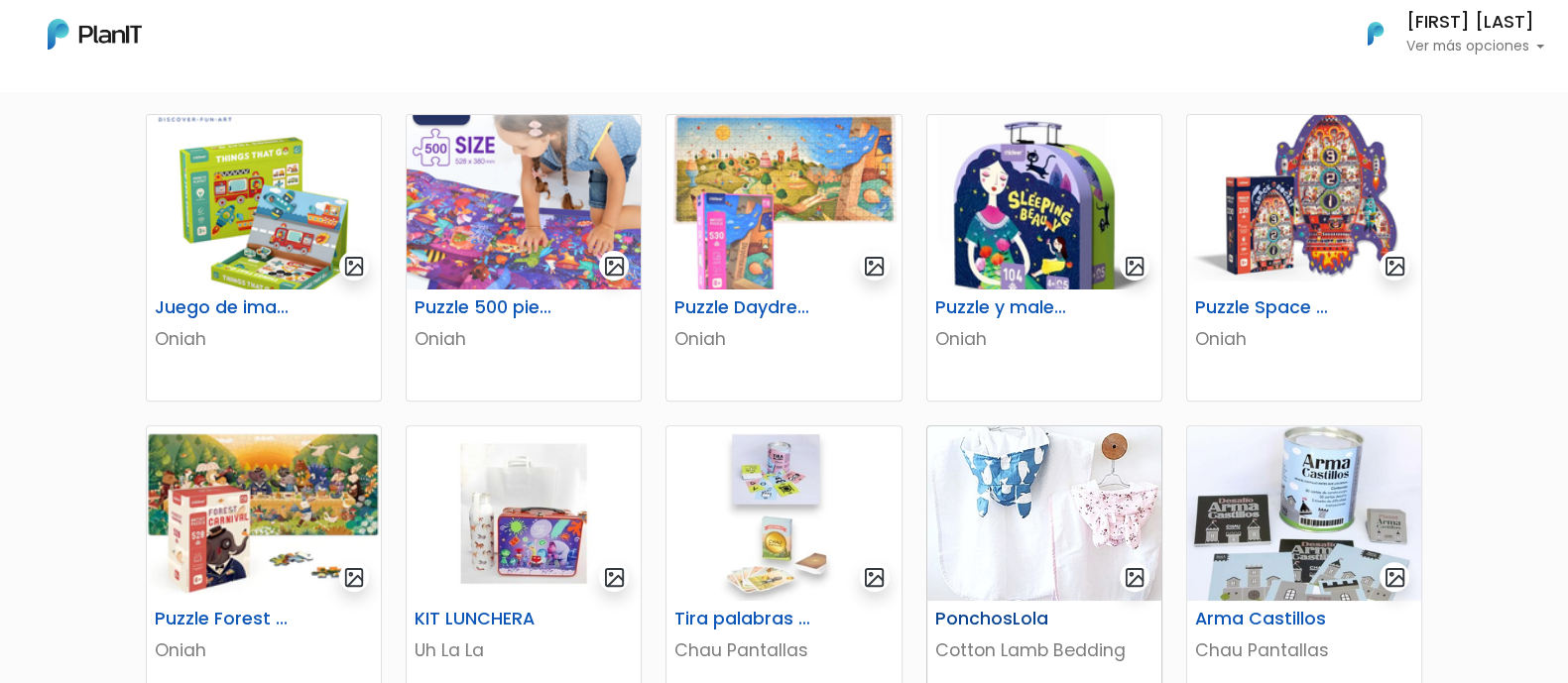 scroll, scrollTop: 891, scrollLeft: 0, axis: vertical 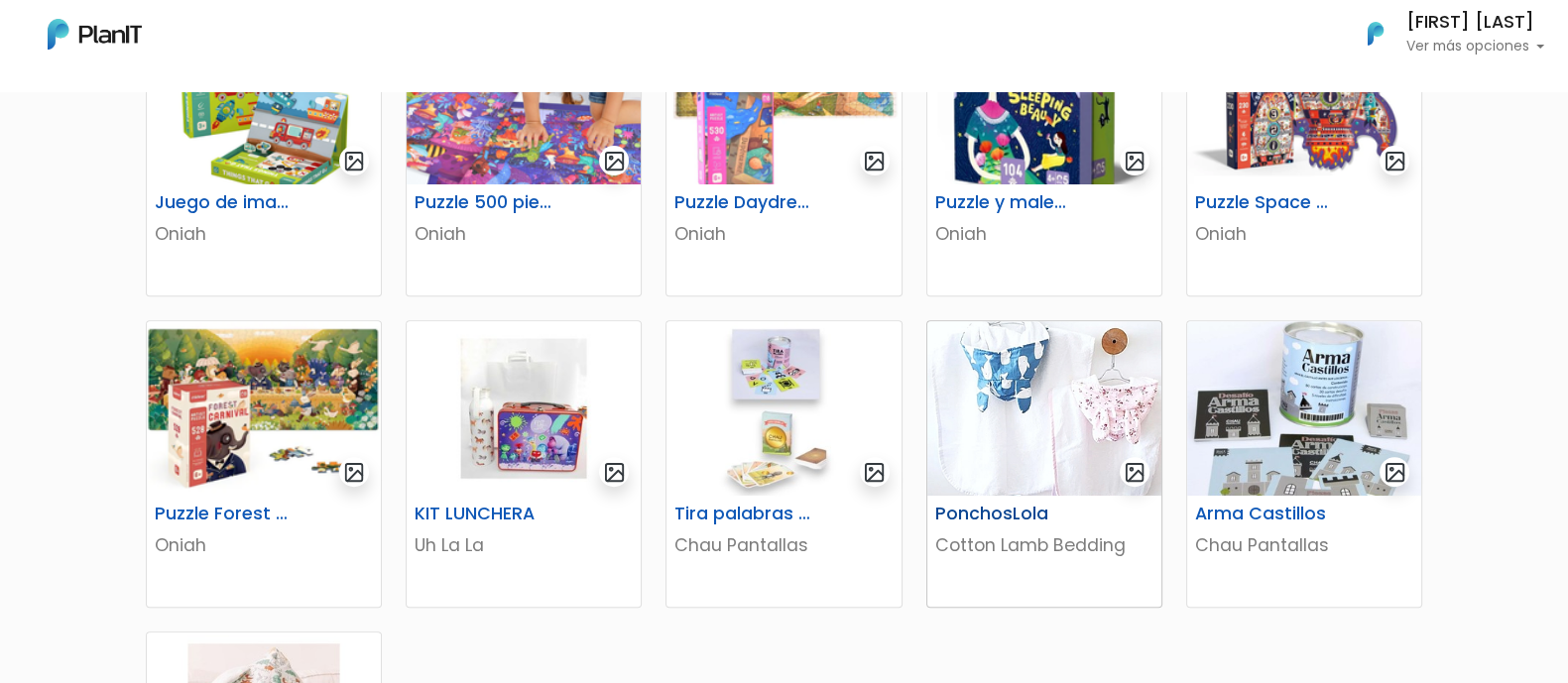 click at bounding box center (1044, 408) 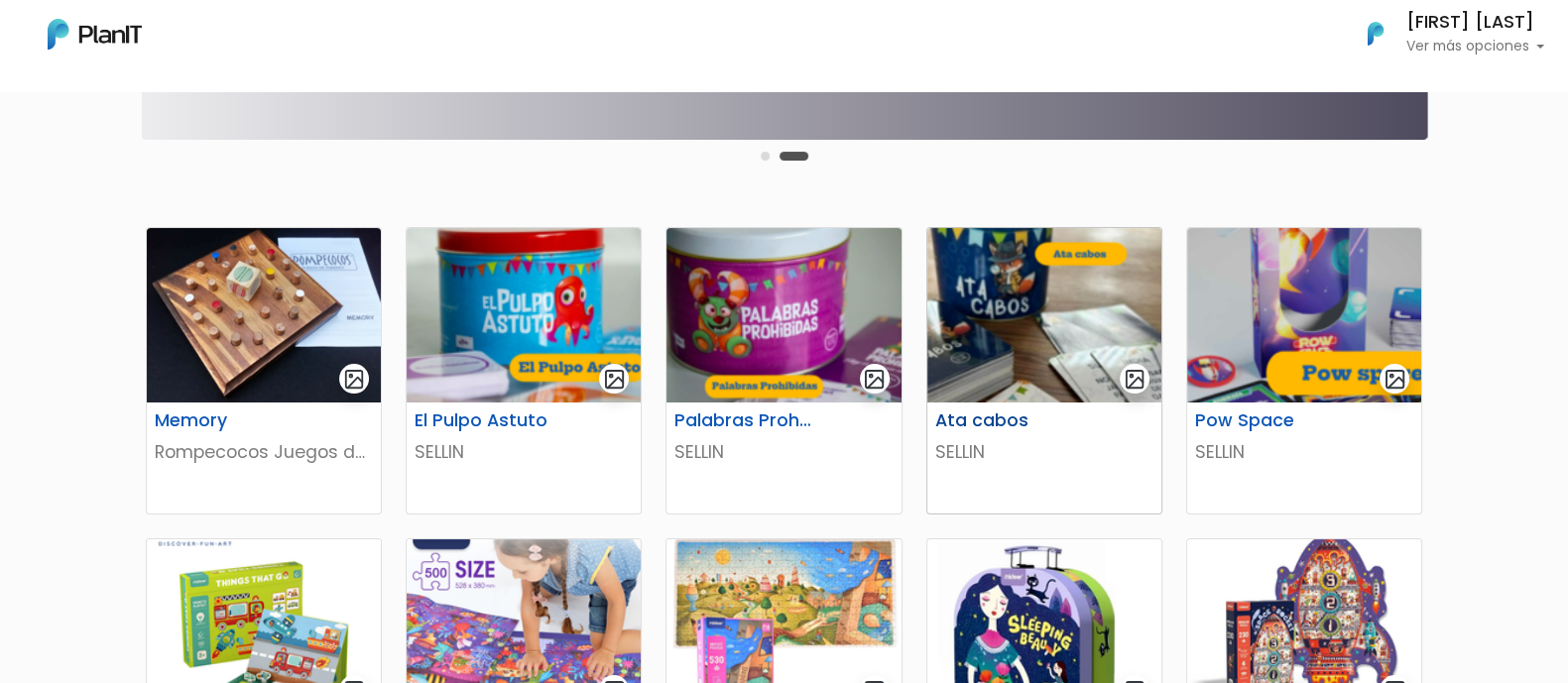 scroll, scrollTop: 520, scrollLeft: 0, axis: vertical 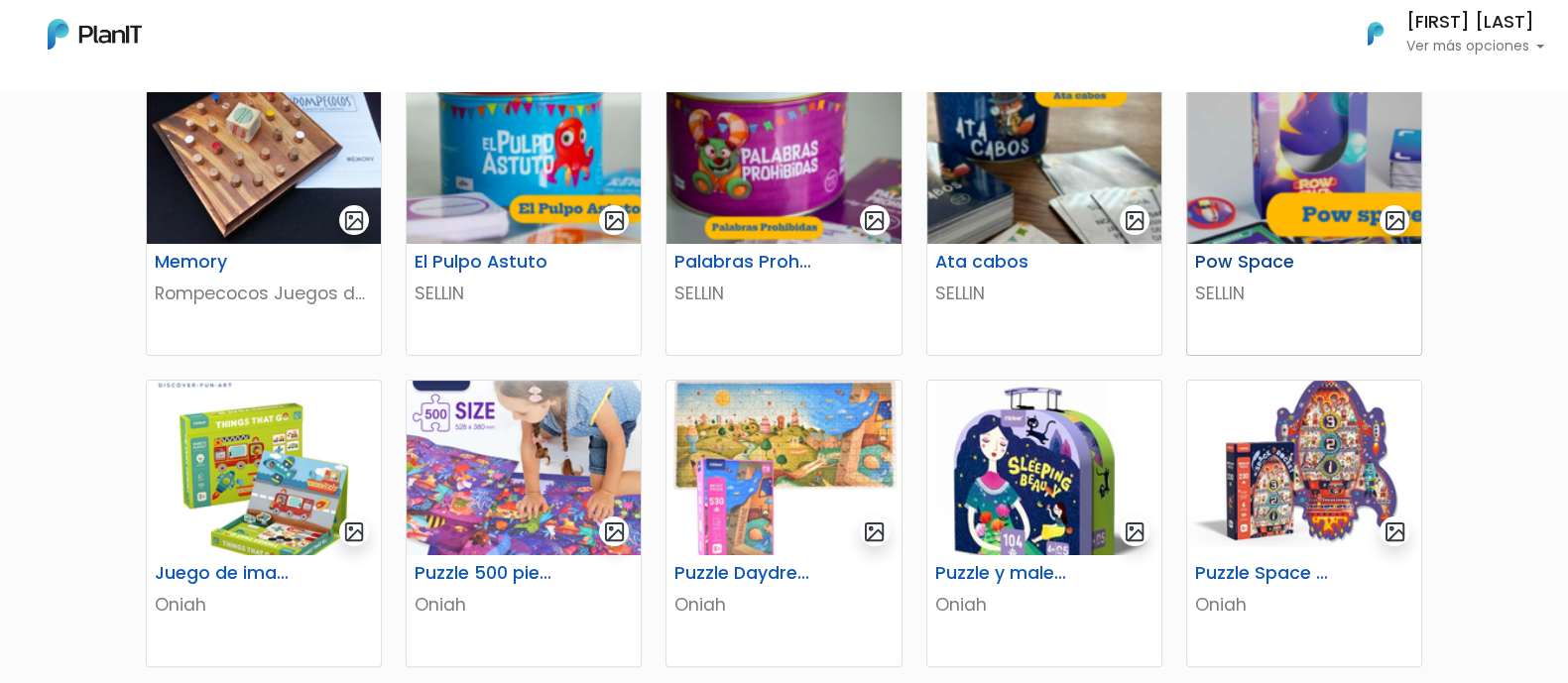 click at bounding box center (1304, 157) 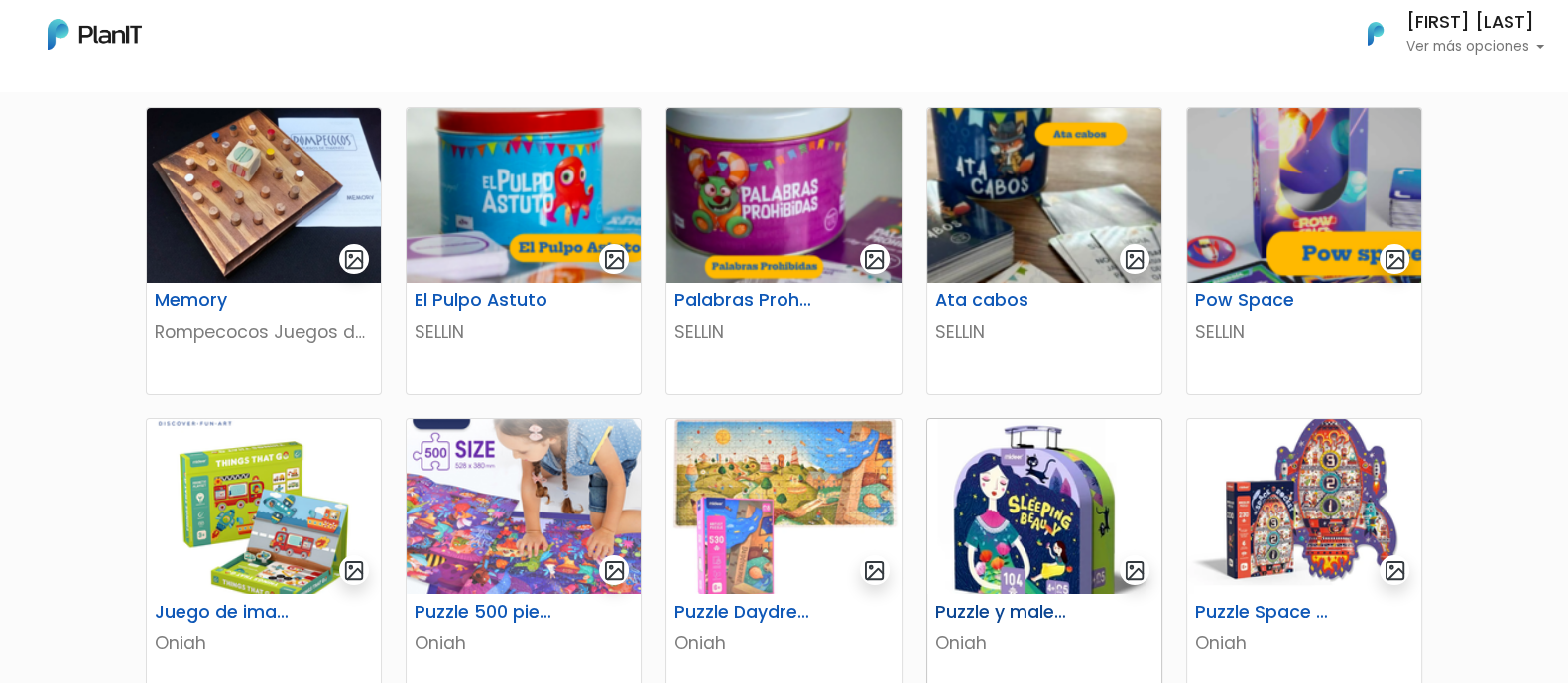 scroll, scrollTop: 520, scrollLeft: 0, axis: vertical 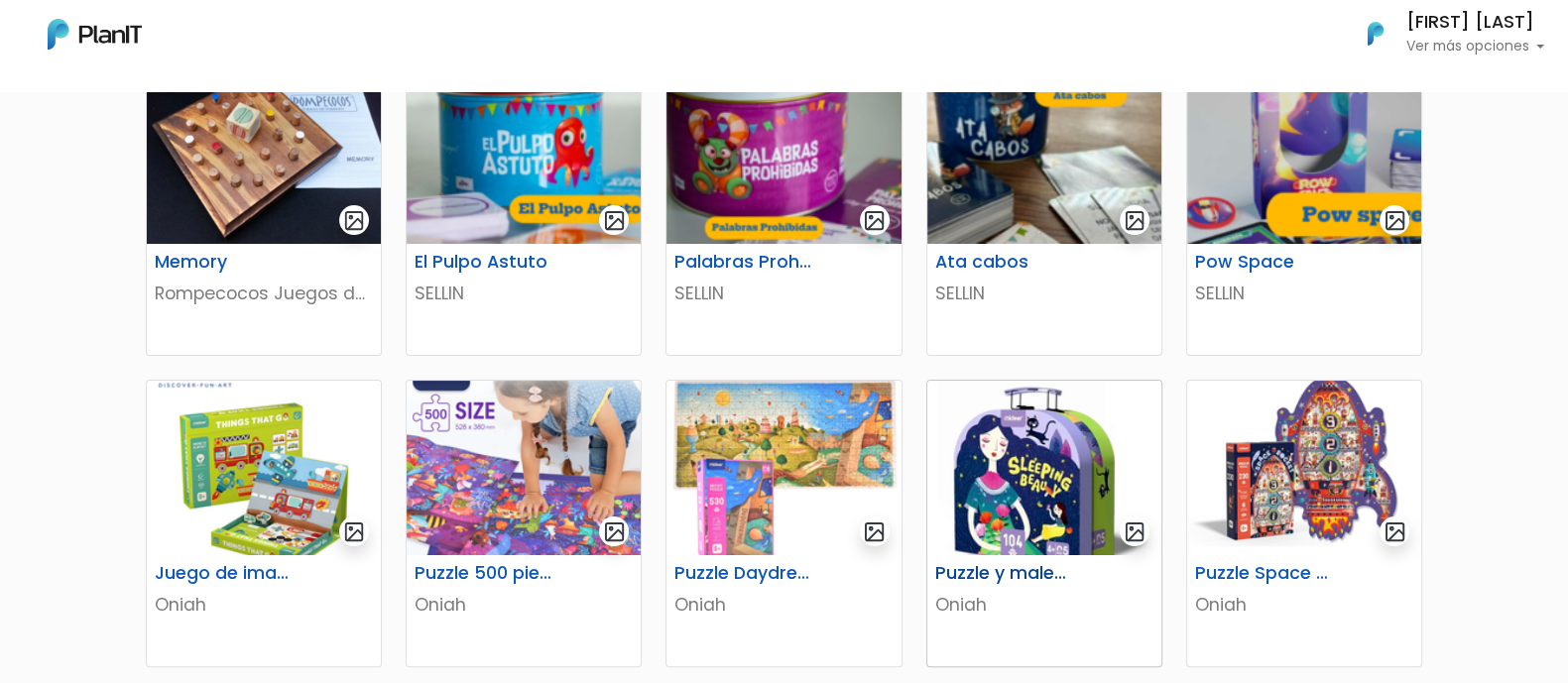 click at bounding box center (1044, 468) 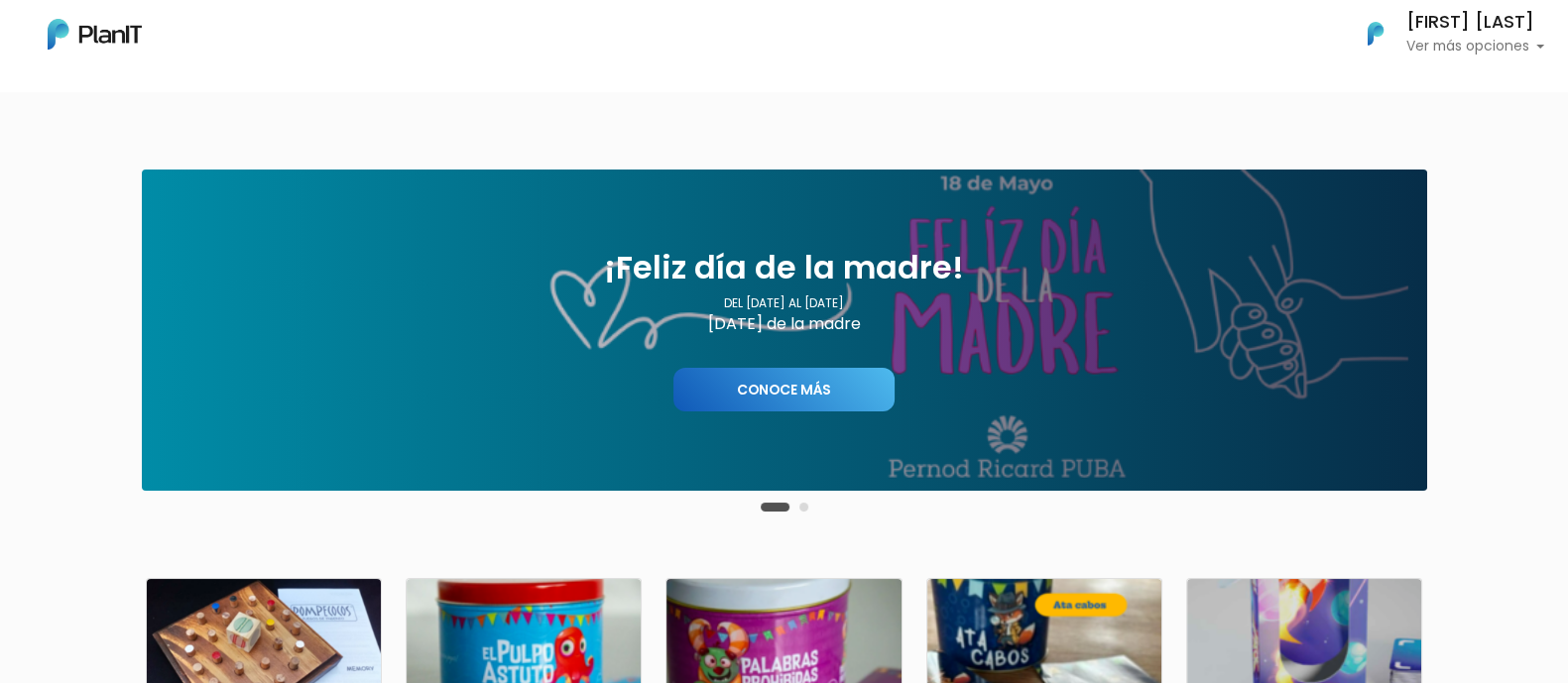 scroll, scrollTop: 0, scrollLeft: 0, axis: both 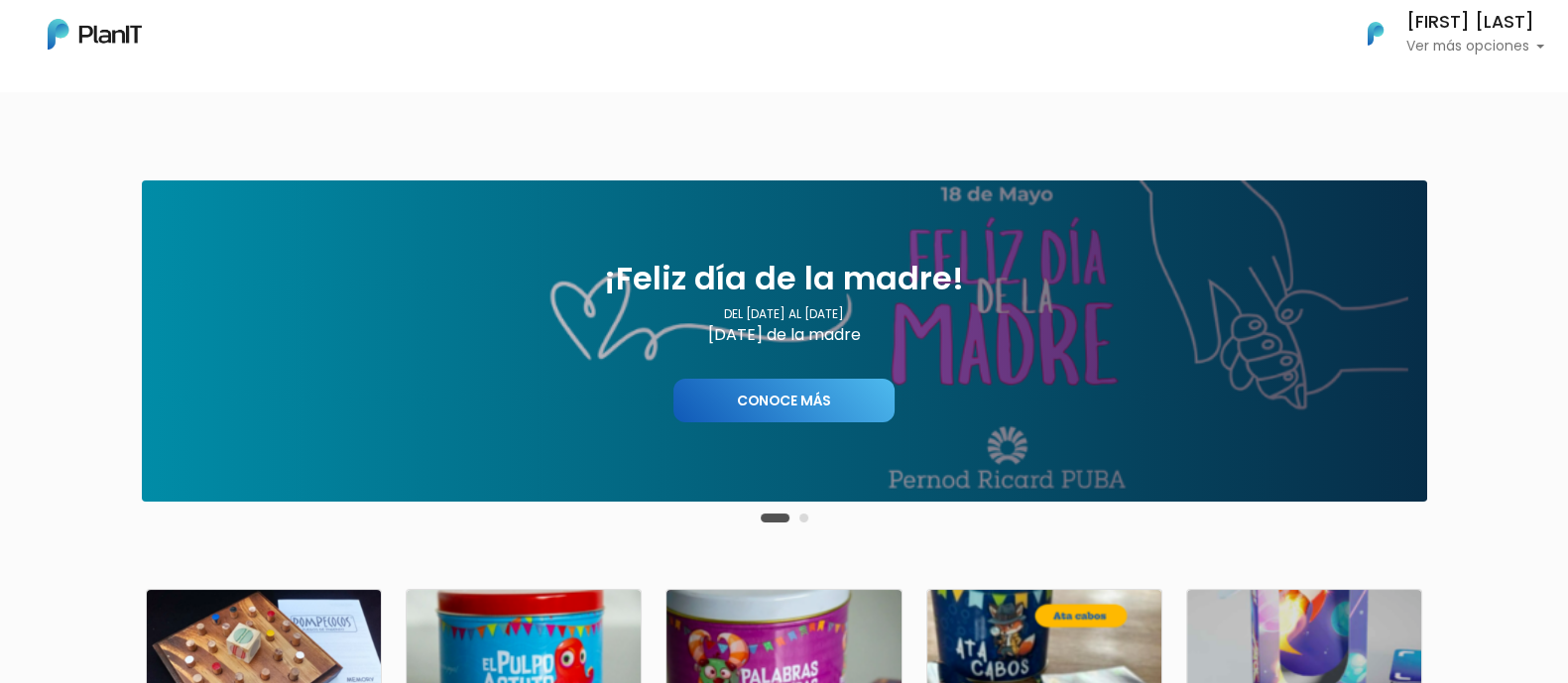 click at bounding box center (803, 517) 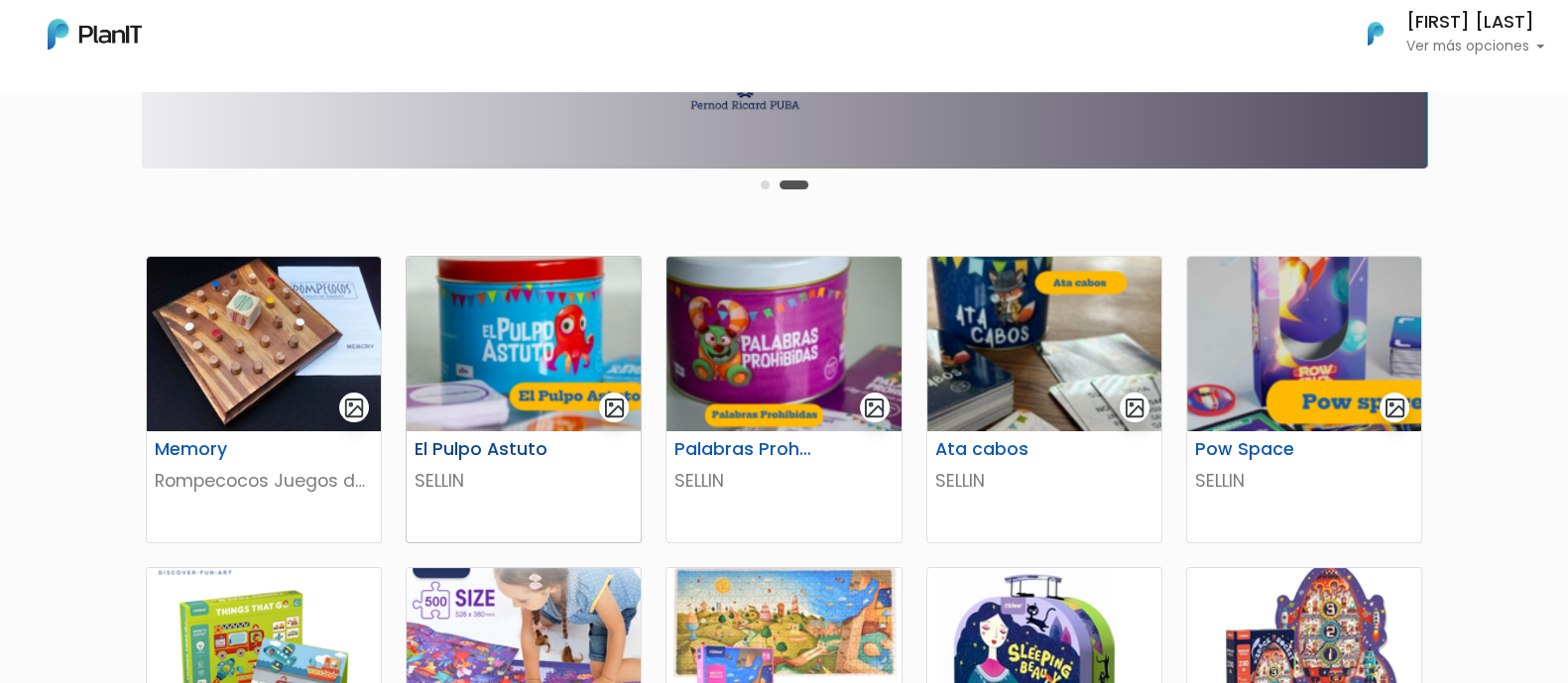scroll, scrollTop: 372, scrollLeft: 0, axis: vertical 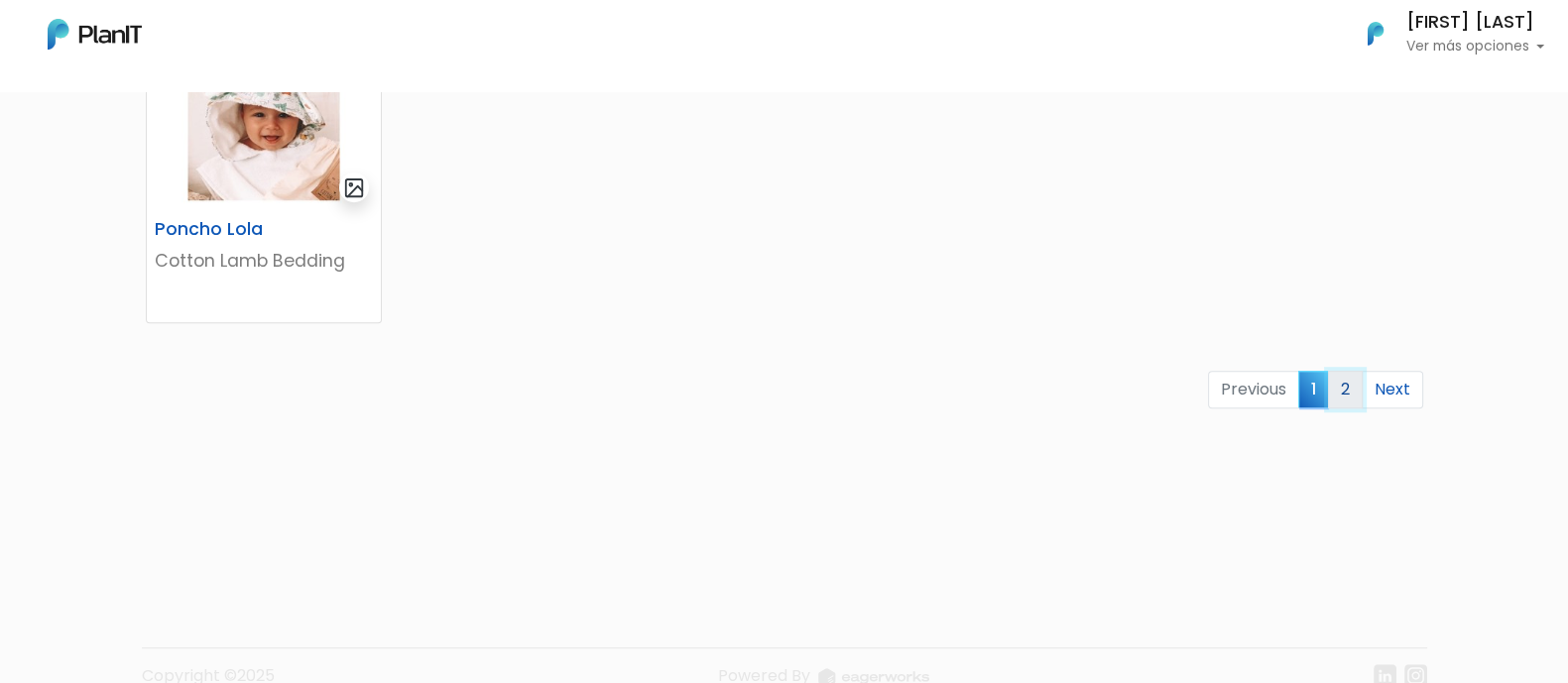click on "2" at bounding box center [1345, 390] 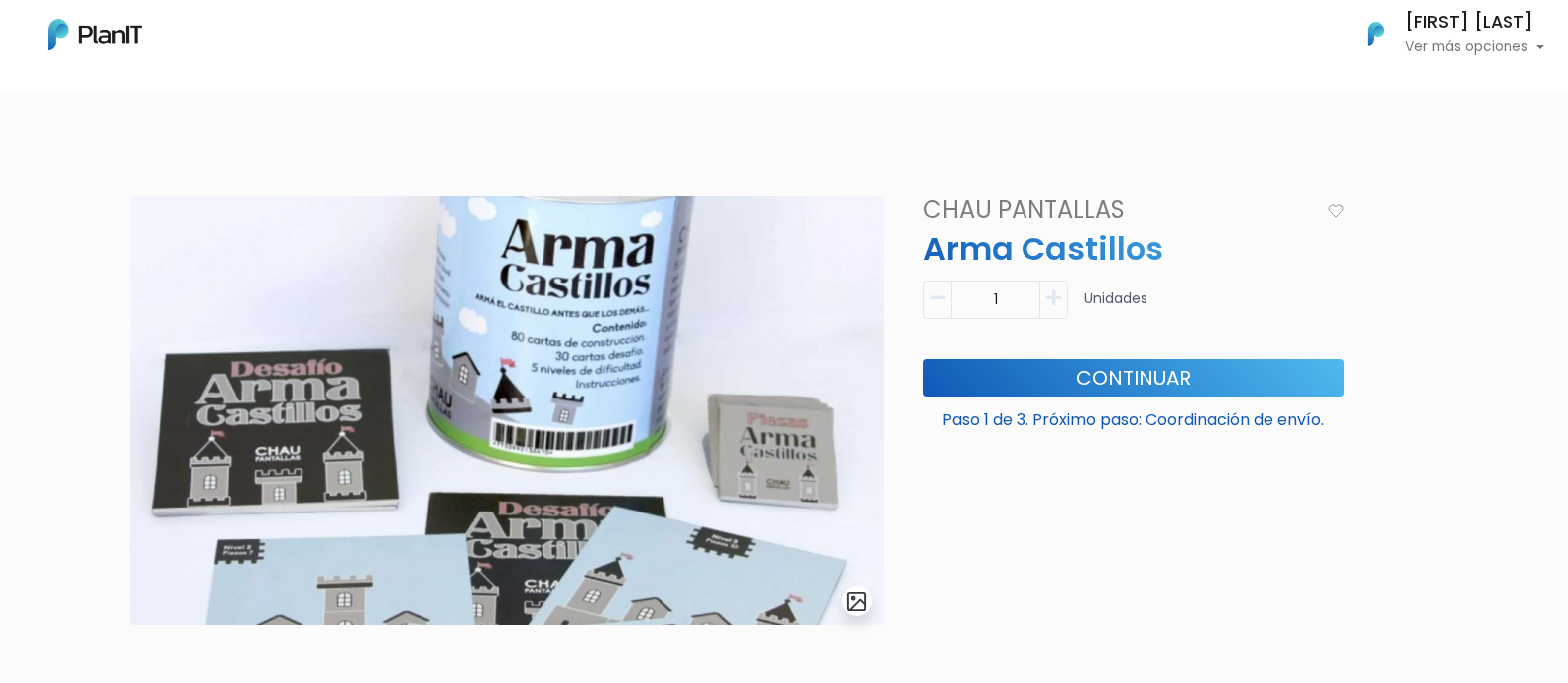 scroll, scrollTop: 0, scrollLeft: 0, axis: both 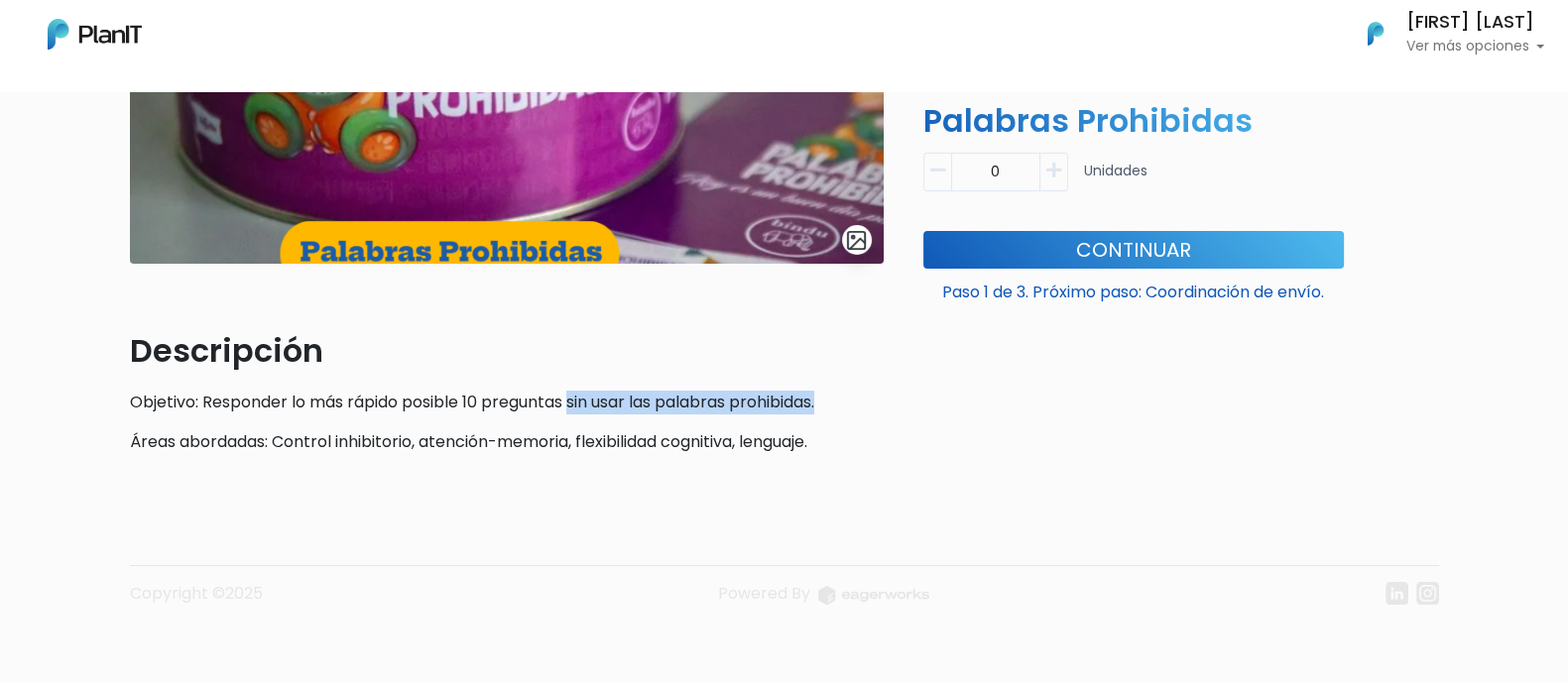 drag, startPoint x: 613, startPoint y: 398, endPoint x: 833, endPoint y: 393, distance: 220.05681 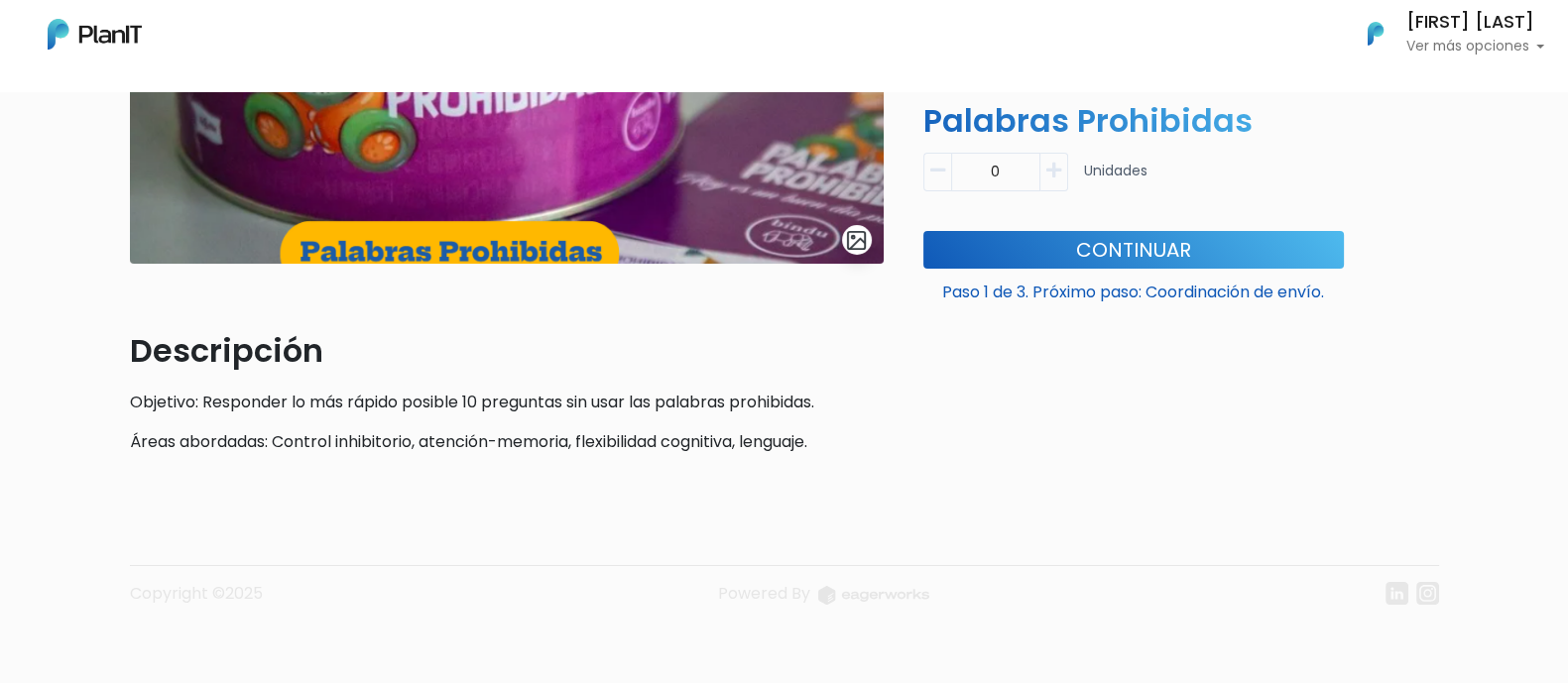 click on "SELLIN
Palabras Prohibidas
Descripción
Objetivo: Responder lo más rápido posible 10 preguntas sin usar las palabras prohibidas.
Áreas abordadas: Control inhibitorio, atención-memoria, flexibilidad cognitiva, lenguaje.
0
Unidades
Paso 1 de 3. Próximo paso: Coordinación de envío.
Continuar" at bounding box center [1134, 153] 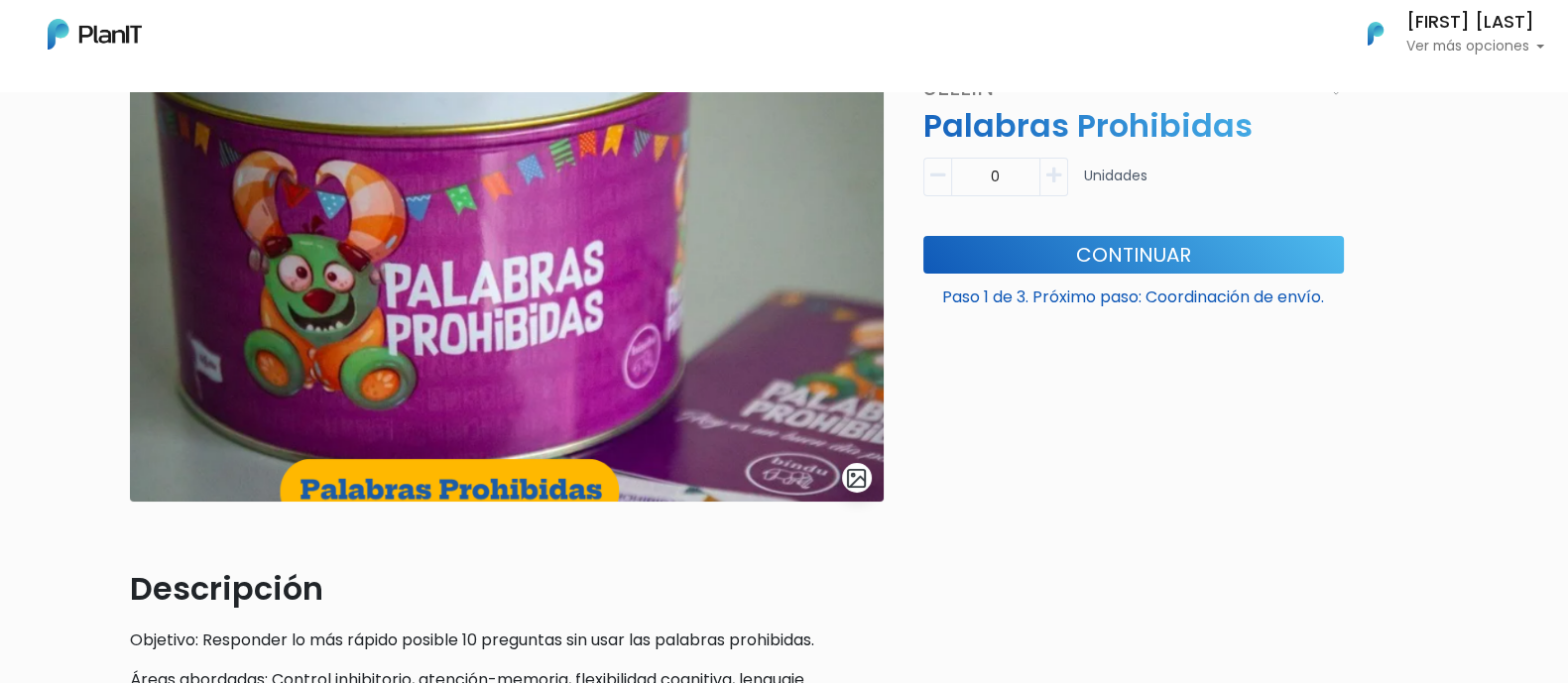 scroll, scrollTop: 361, scrollLeft: 0, axis: vertical 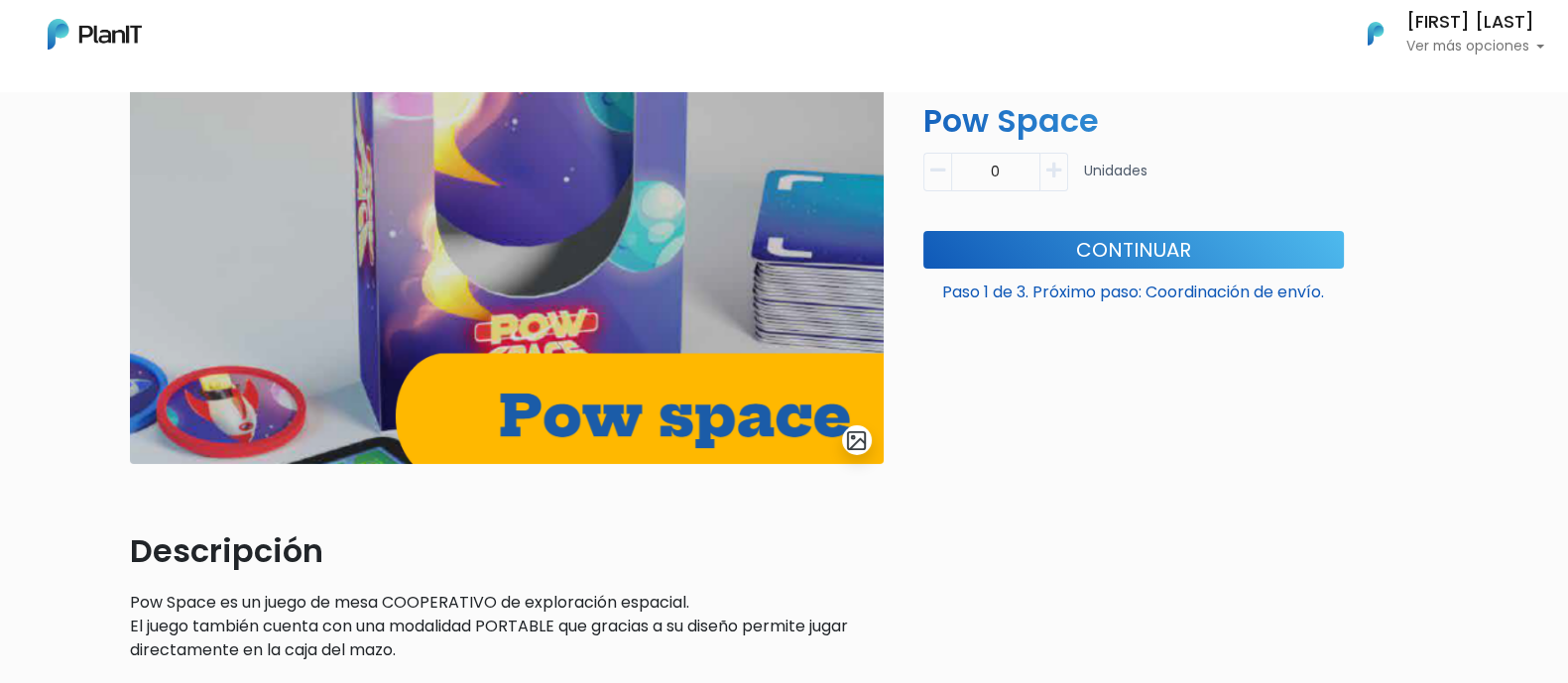 click on "slide  1   of 1
Descripción
Pow Space es un juego de mesa COOPERATIVO de exploración espacial.
El juego también cuenta con una modalidad PORTABLE que gracias a su diseño permite jugar directamente en la caja del mazo.
A partir de 20 Unidades cambia el precio
SELLIN
Pow Space
Descripción
Pow Space es un juego de mesa COOPERATIVO de exploración espacial.
El juego también cuenta con una modalidad PORTABLE que gracias a su diseño permite jugar directamente en la caja del mazo.
A partir de 20 Unidades cambia el precio" at bounding box center [784, 460] 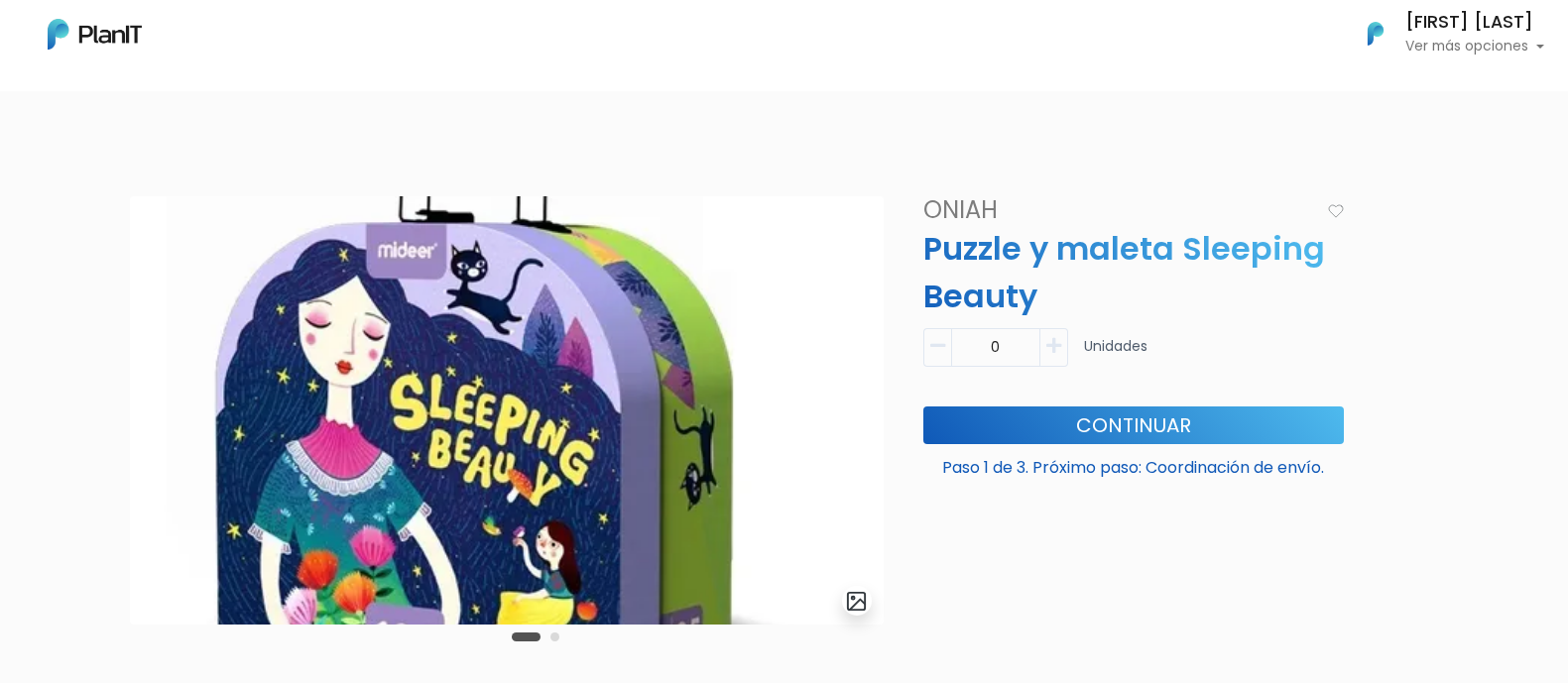 scroll, scrollTop: 0, scrollLeft: 0, axis: both 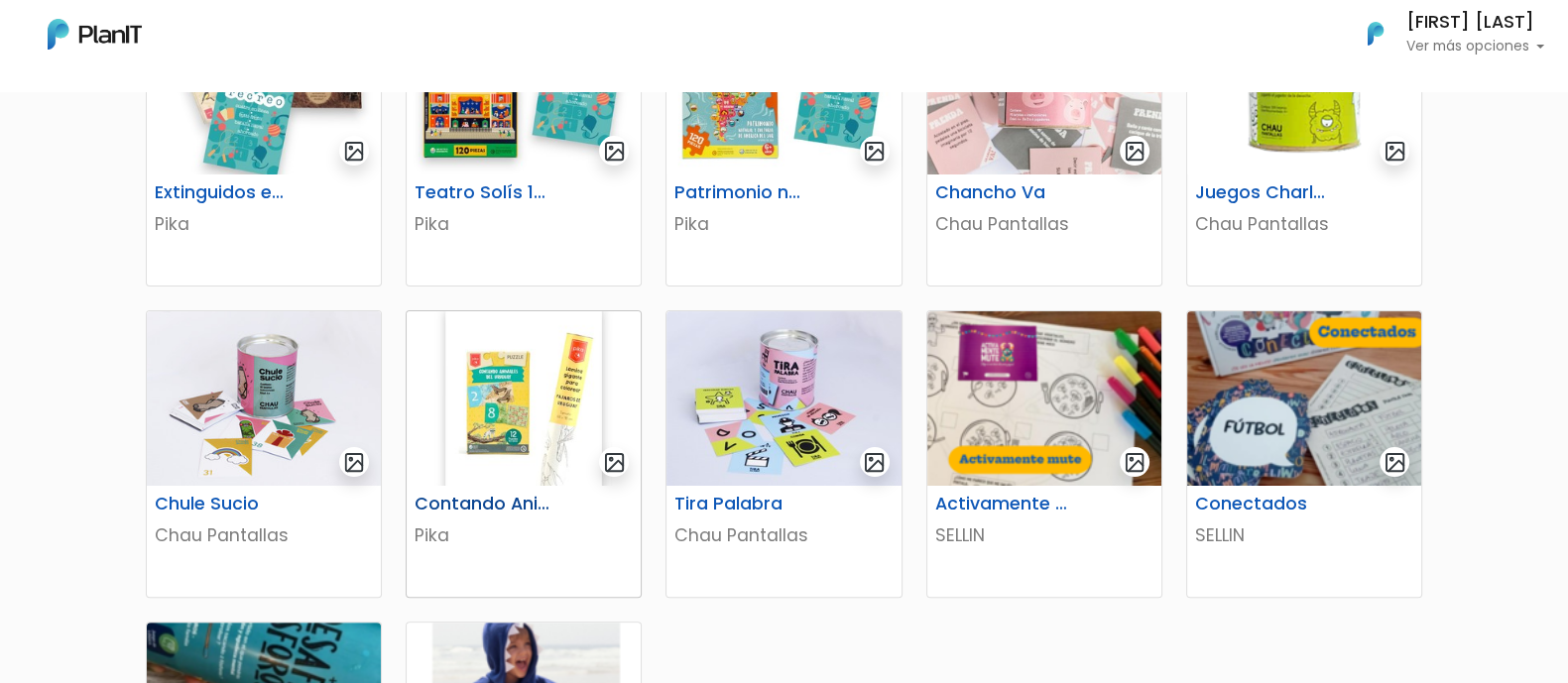 click at bounding box center [524, 398] 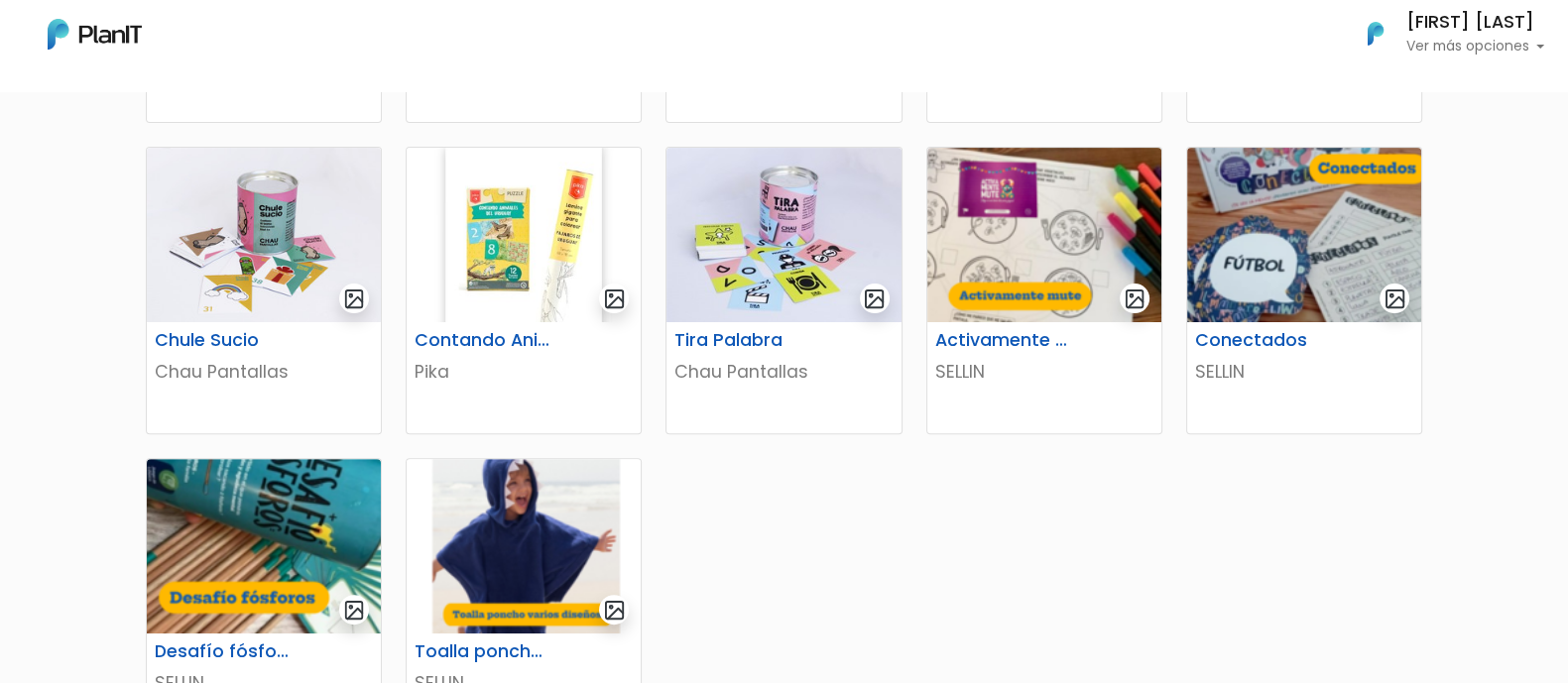 scroll, scrollTop: 714, scrollLeft: 0, axis: vertical 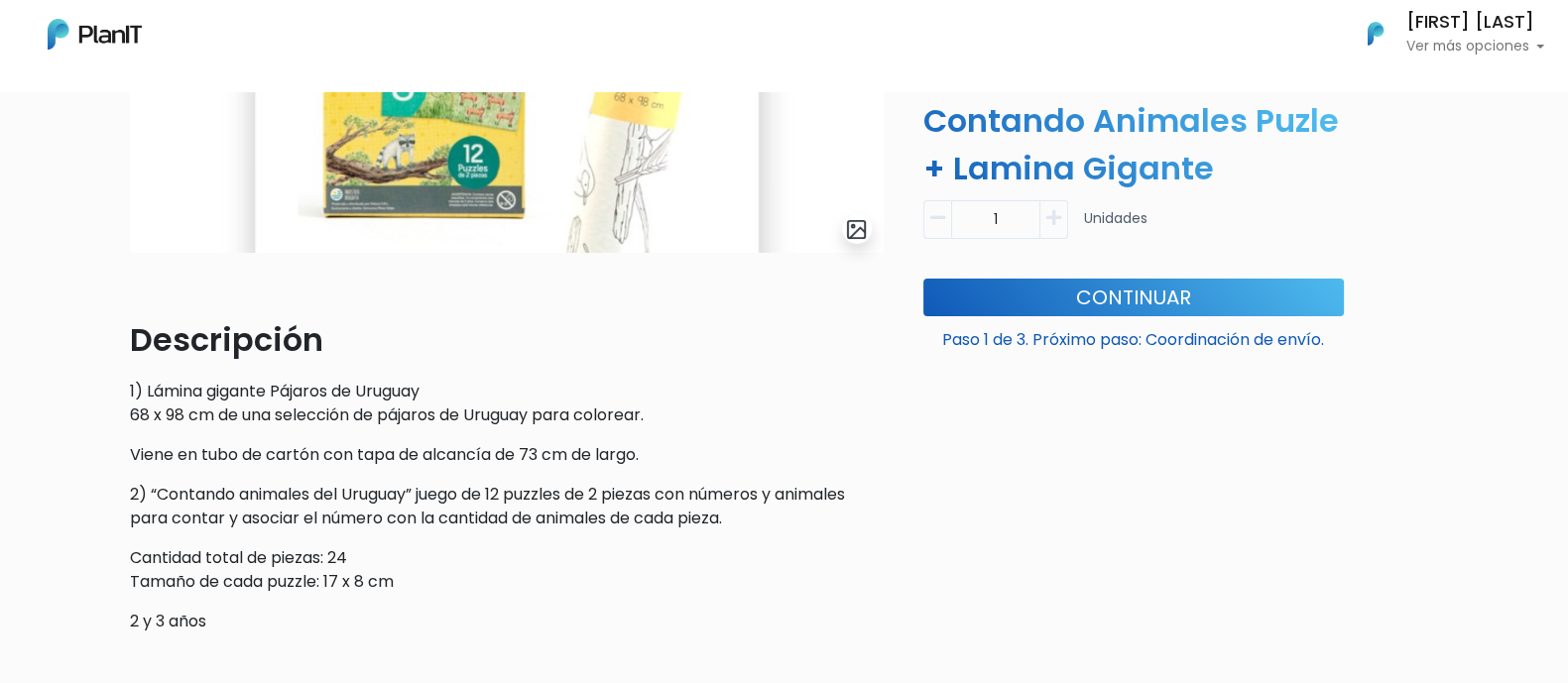 drag, startPoint x: 842, startPoint y: 454, endPoint x: 279, endPoint y: 28, distance: 706.00637 